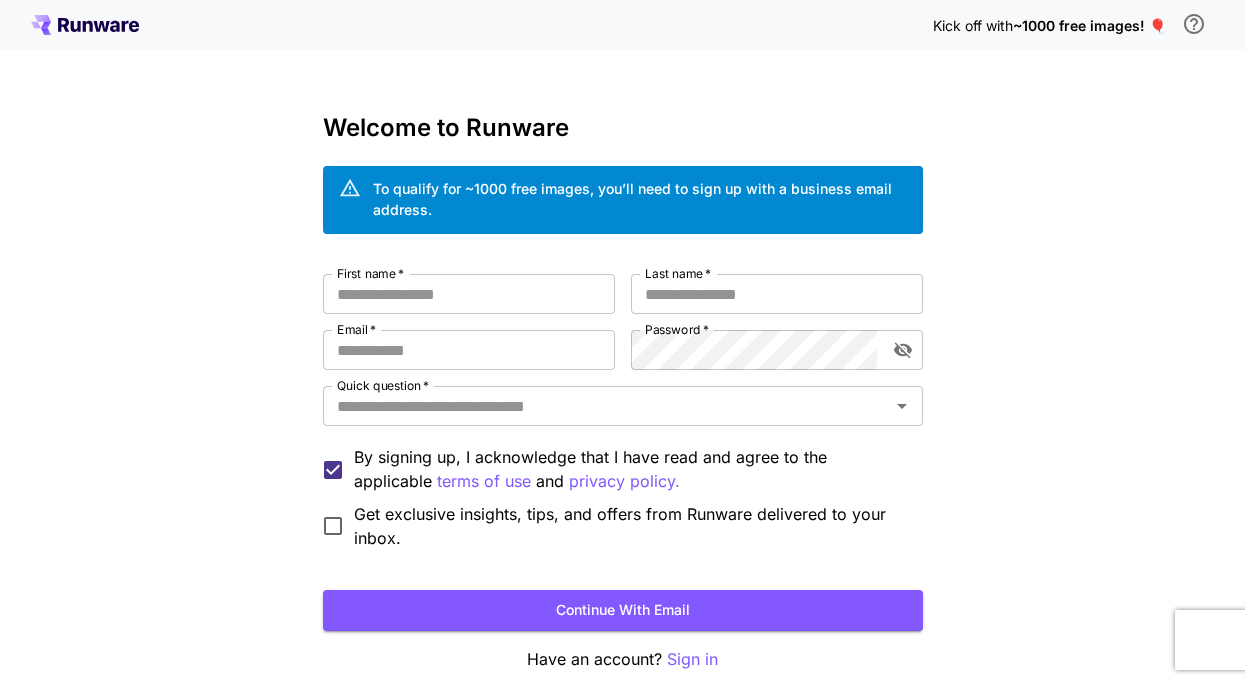 scroll, scrollTop: 0, scrollLeft: 0, axis: both 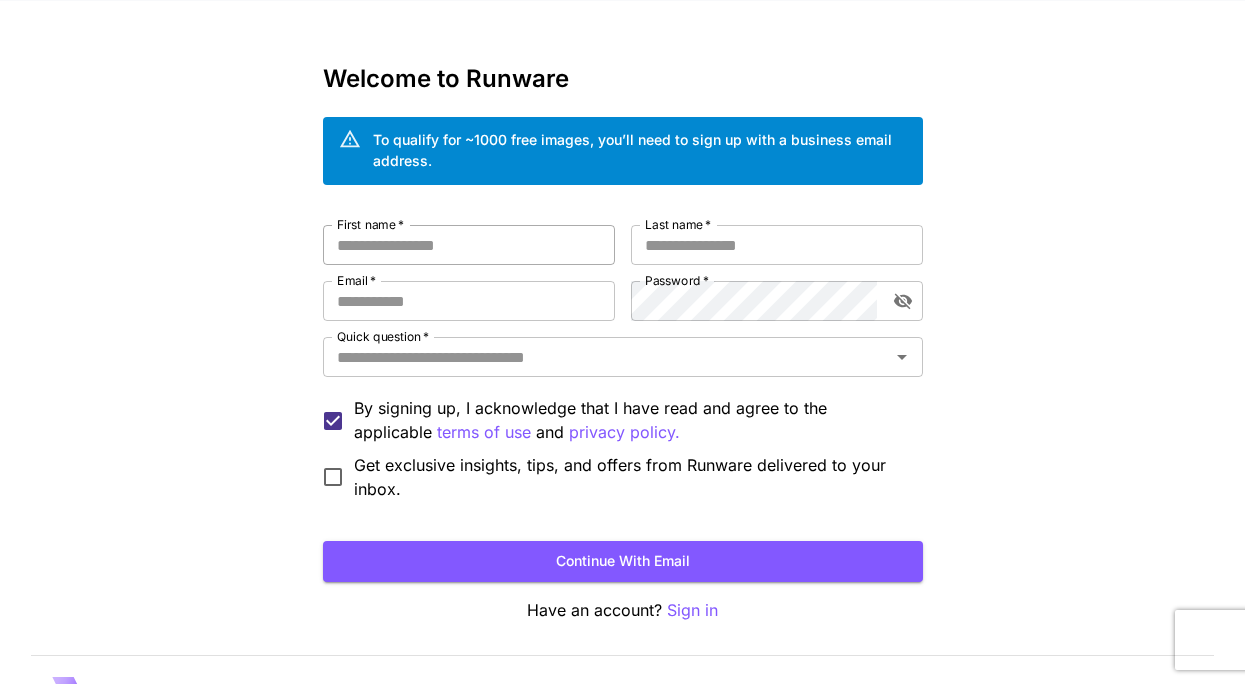 click on "First name   *" at bounding box center (469, 245) 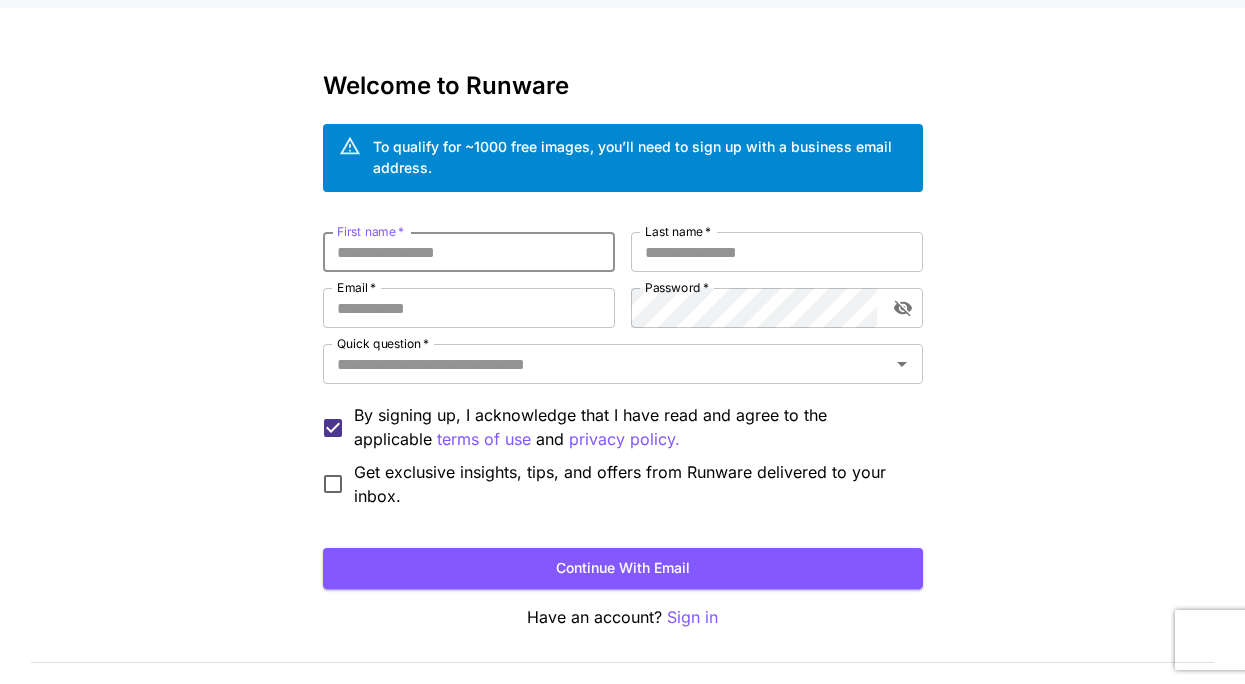 scroll, scrollTop: 0, scrollLeft: 0, axis: both 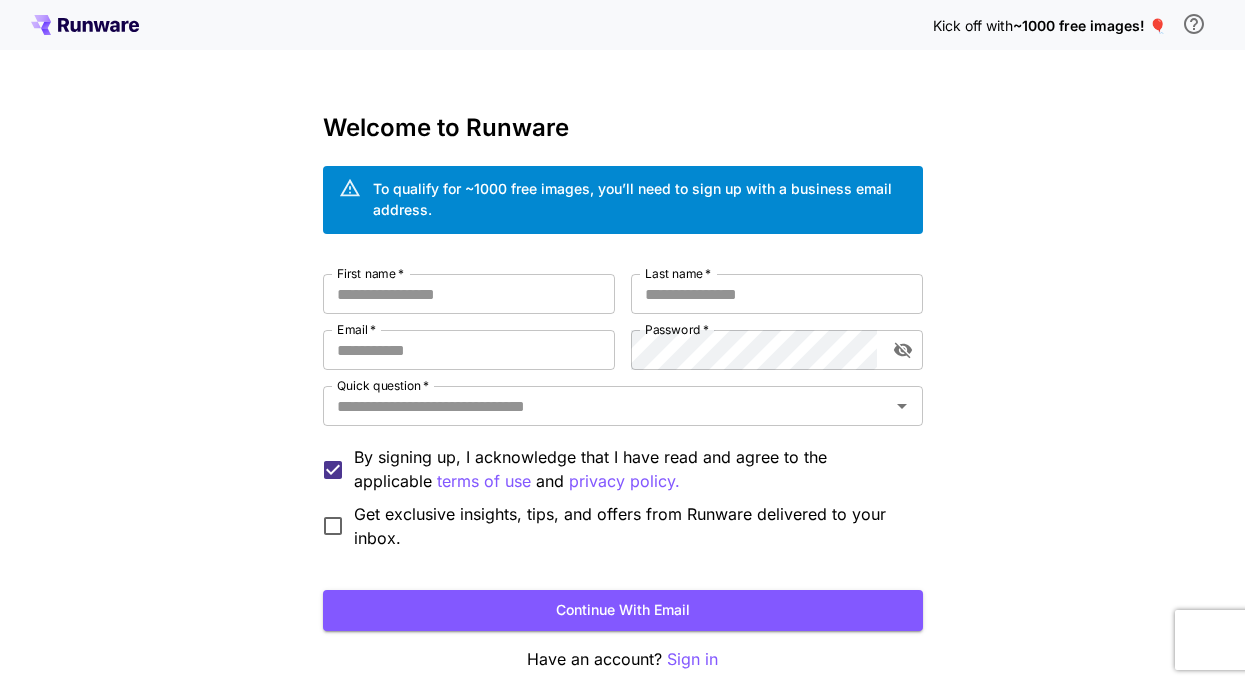 click 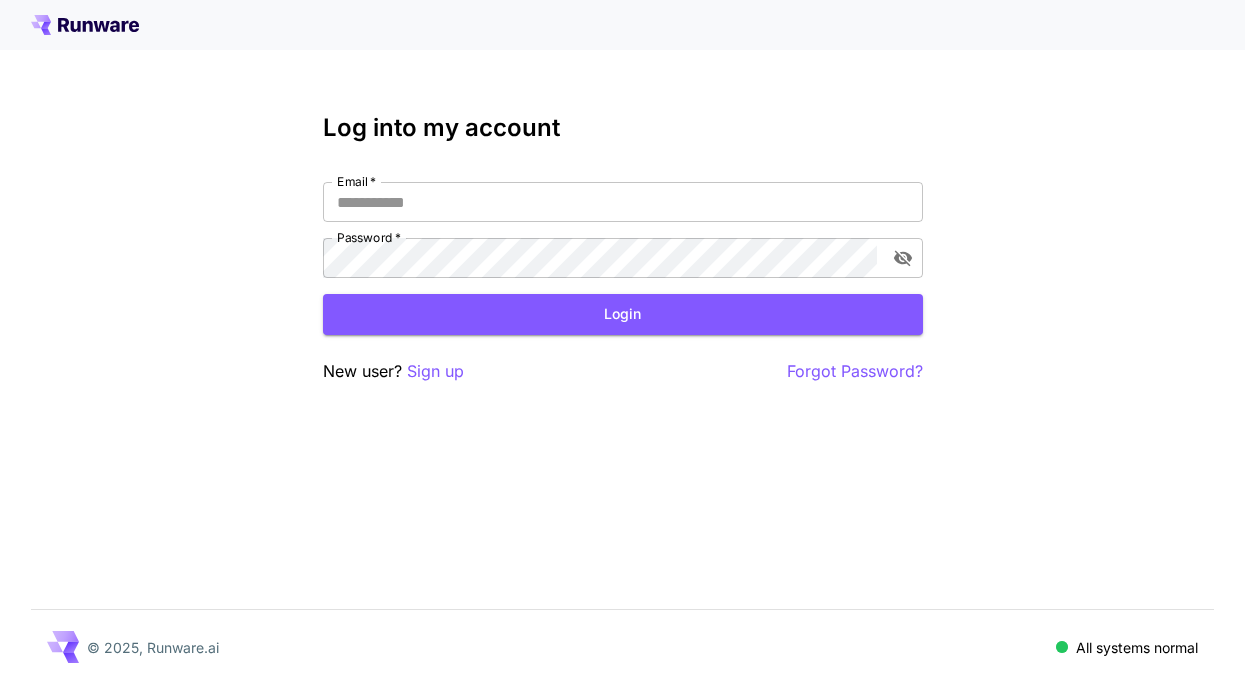 click 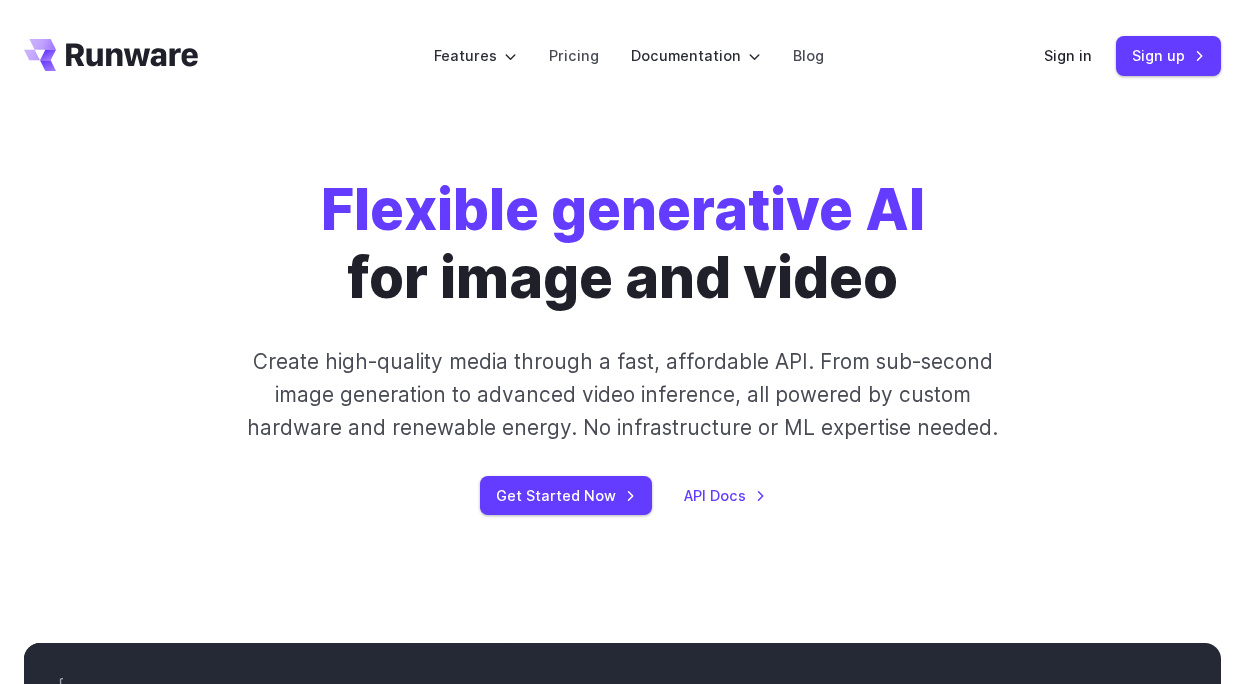scroll, scrollTop: 0, scrollLeft: 0, axis: both 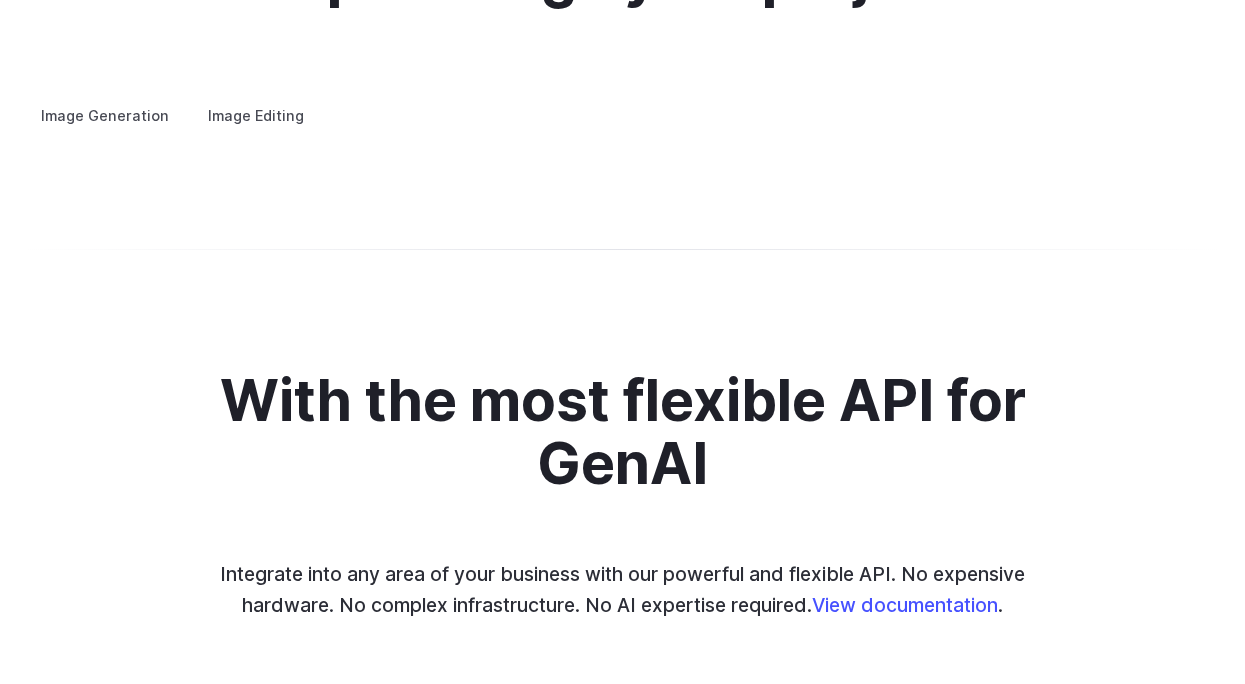 click on "Image Editing" at bounding box center (256, 115) 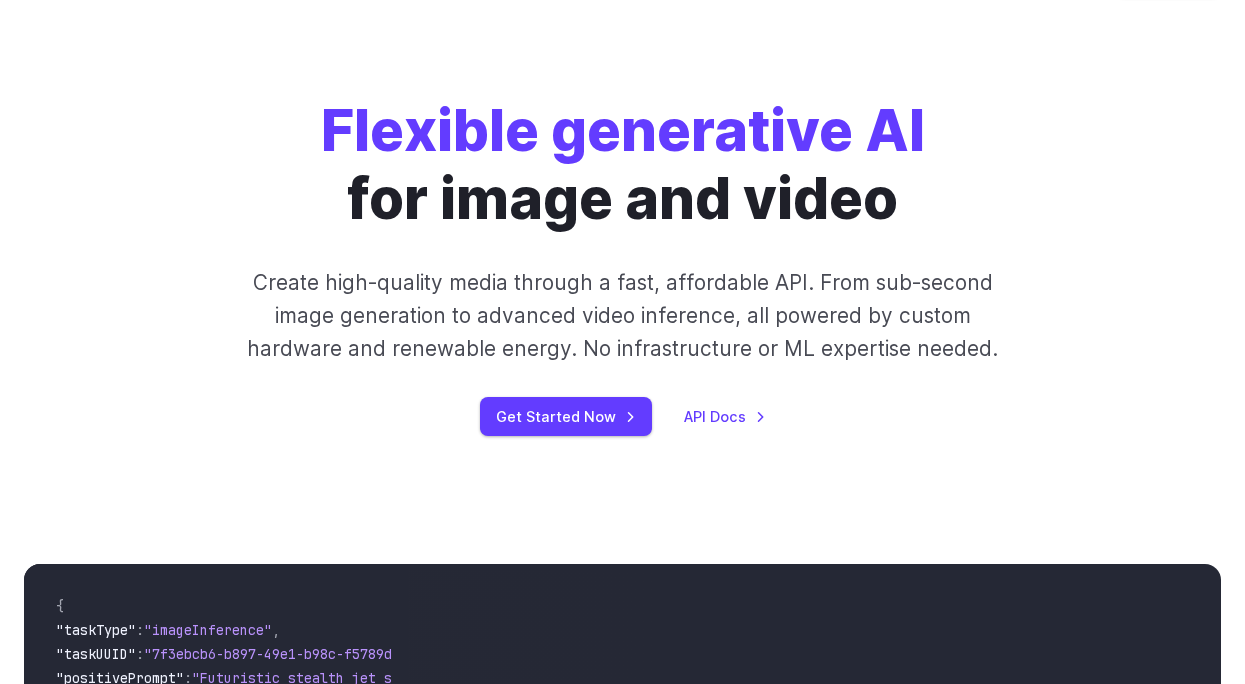 scroll, scrollTop: 0, scrollLeft: 0, axis: both 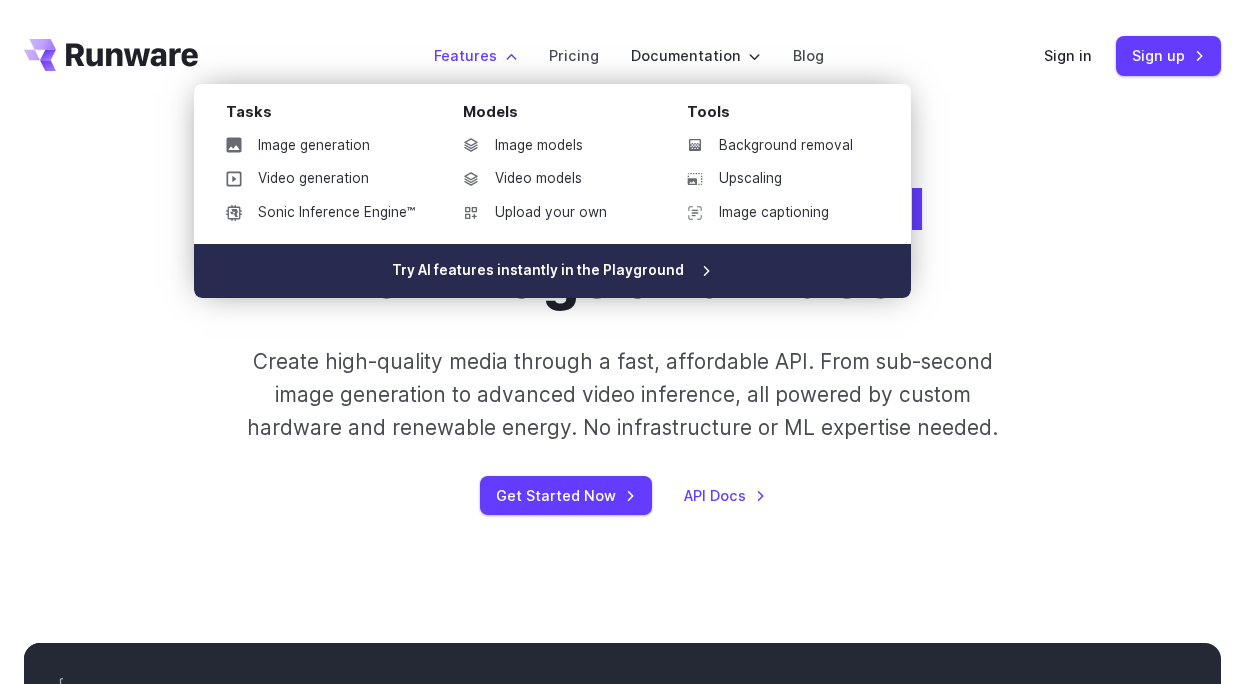 click on "Try AI features instantly in the Playground" at bounding box center (552, 271) 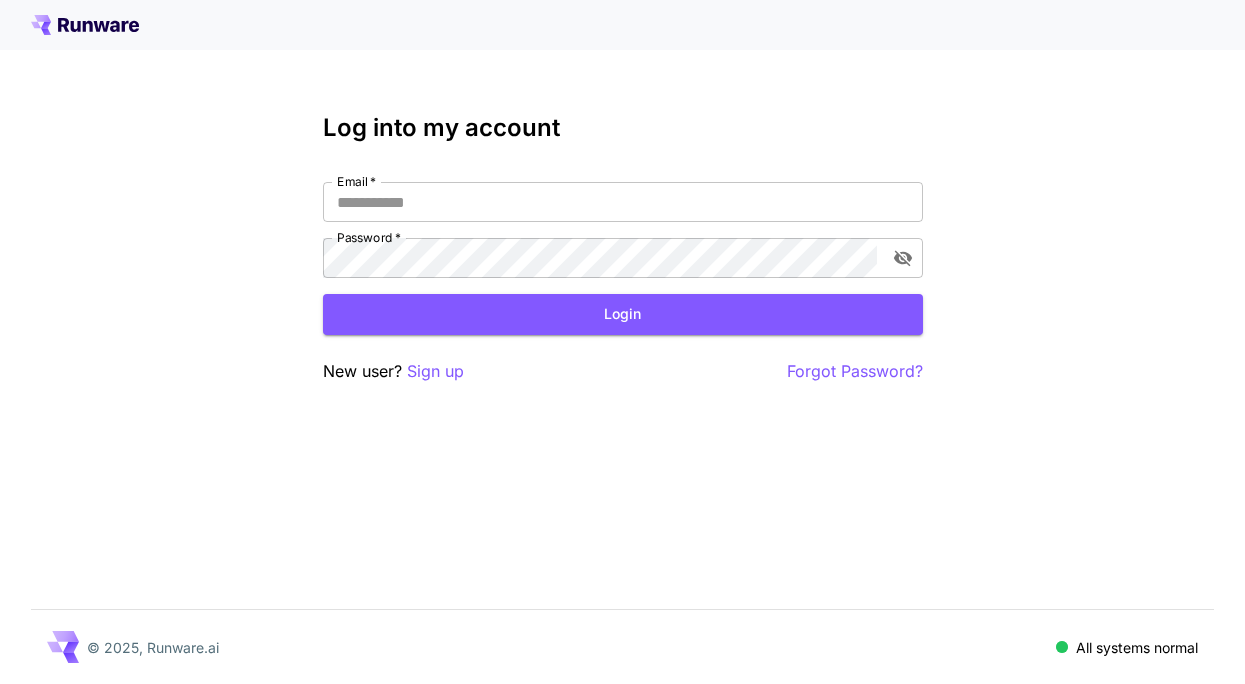 scroll, scrollTop: 0, scrollLeft: 0, axis: both 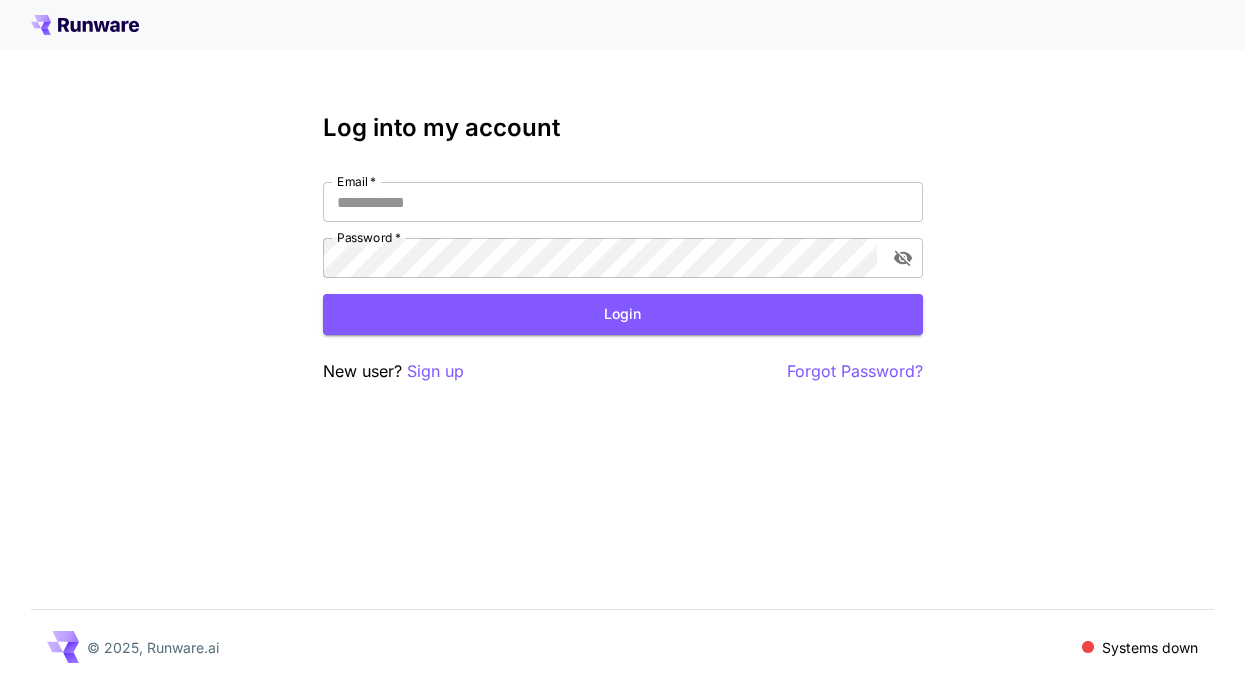 click 